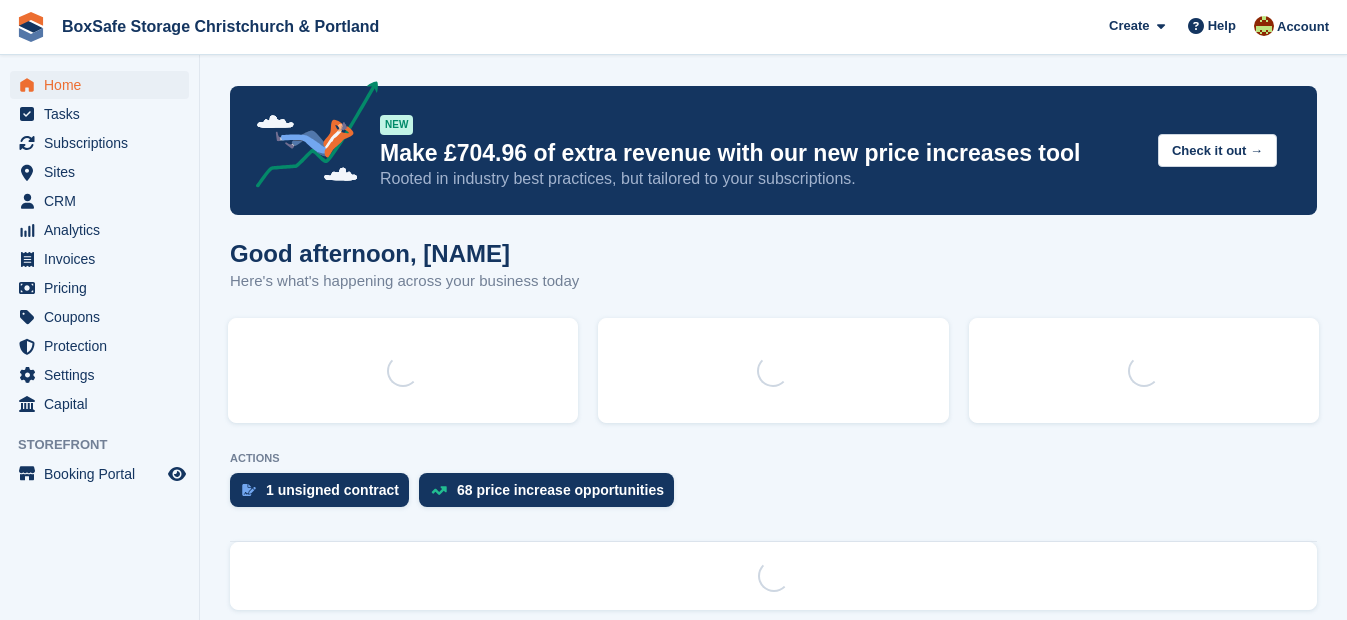 scroll, scrollTop: 0, scrollLeft: 0, axis: both 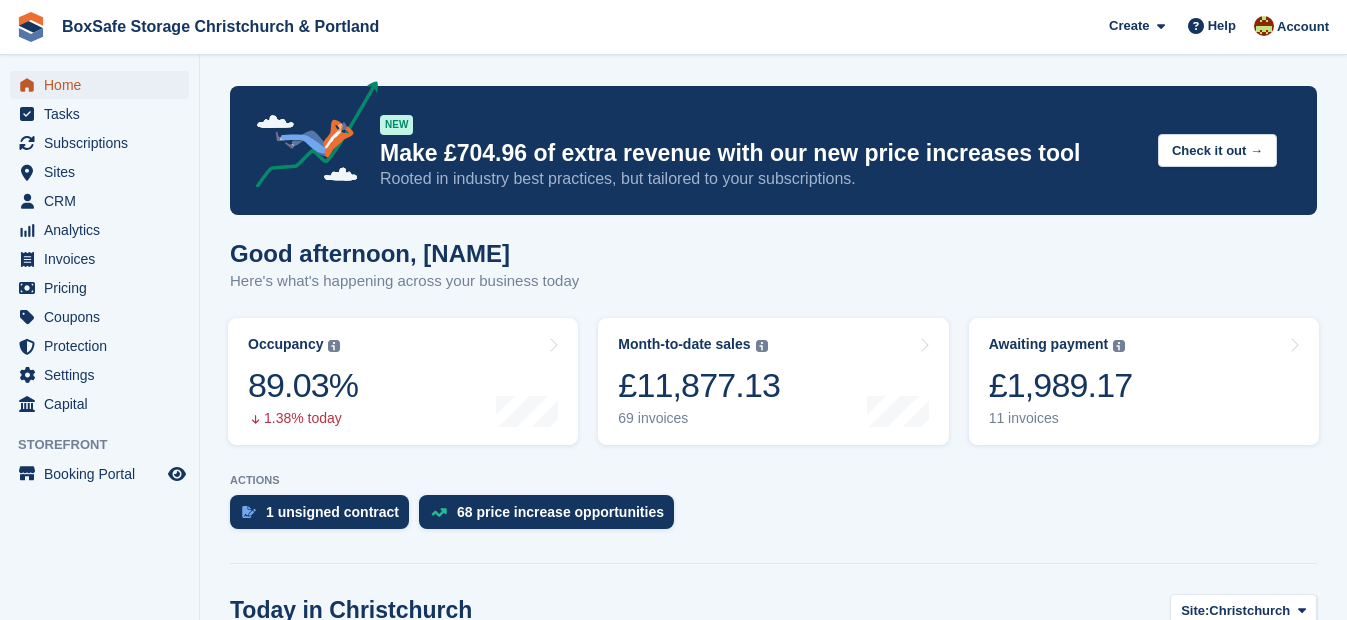 click on "Home" at bounding box center [104, 85] 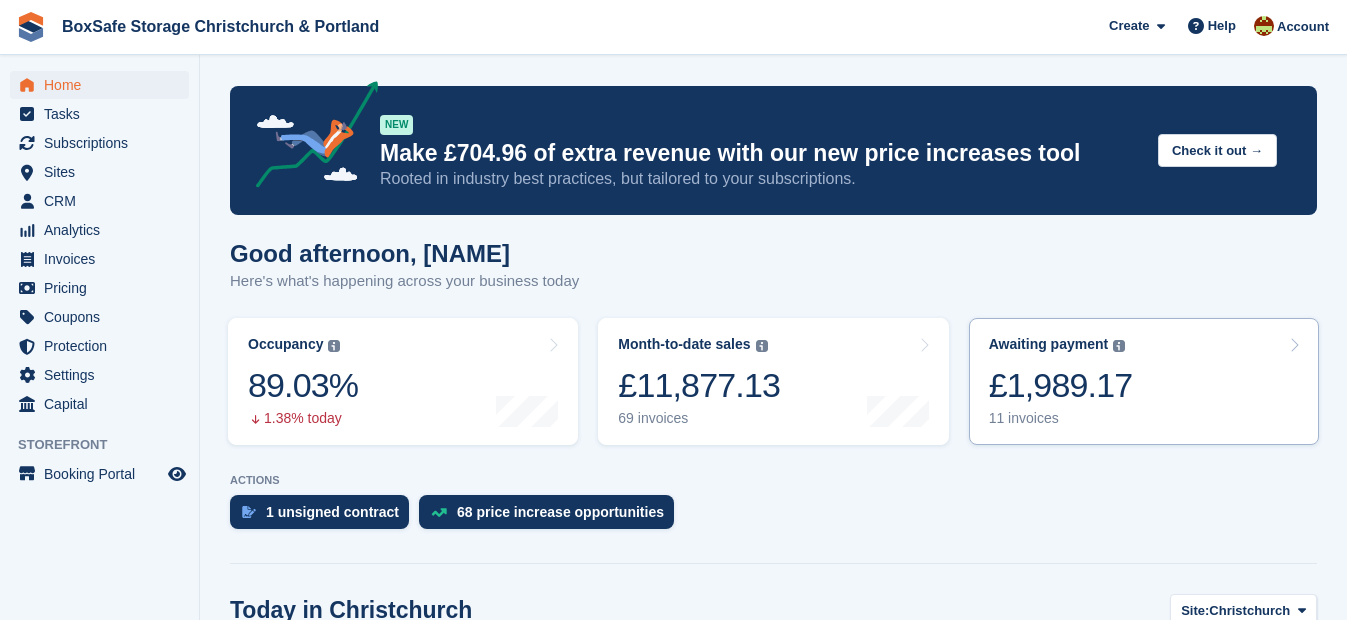 click on "Awaiting payment
The total outstanding balance on all open invoices.
£1,989.17
11 invoices" at bounding box center (1144, 381) 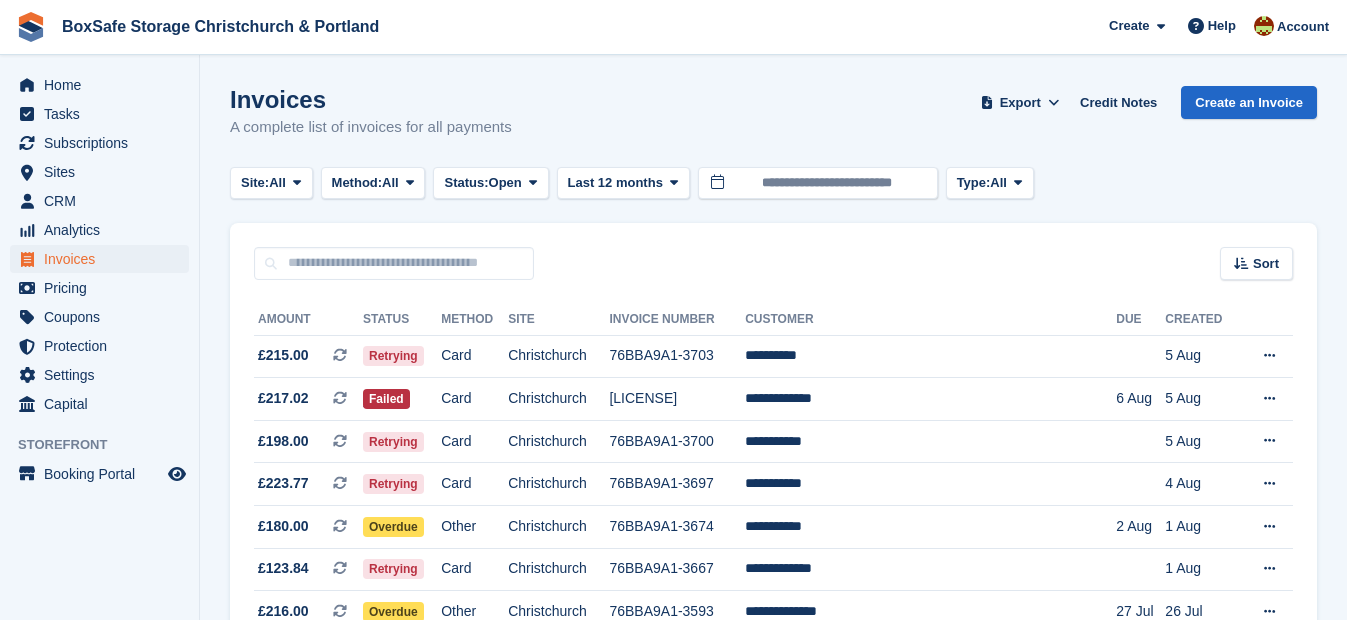 scroll, scrollTop: 0, scrollLeft: 0, axis: both 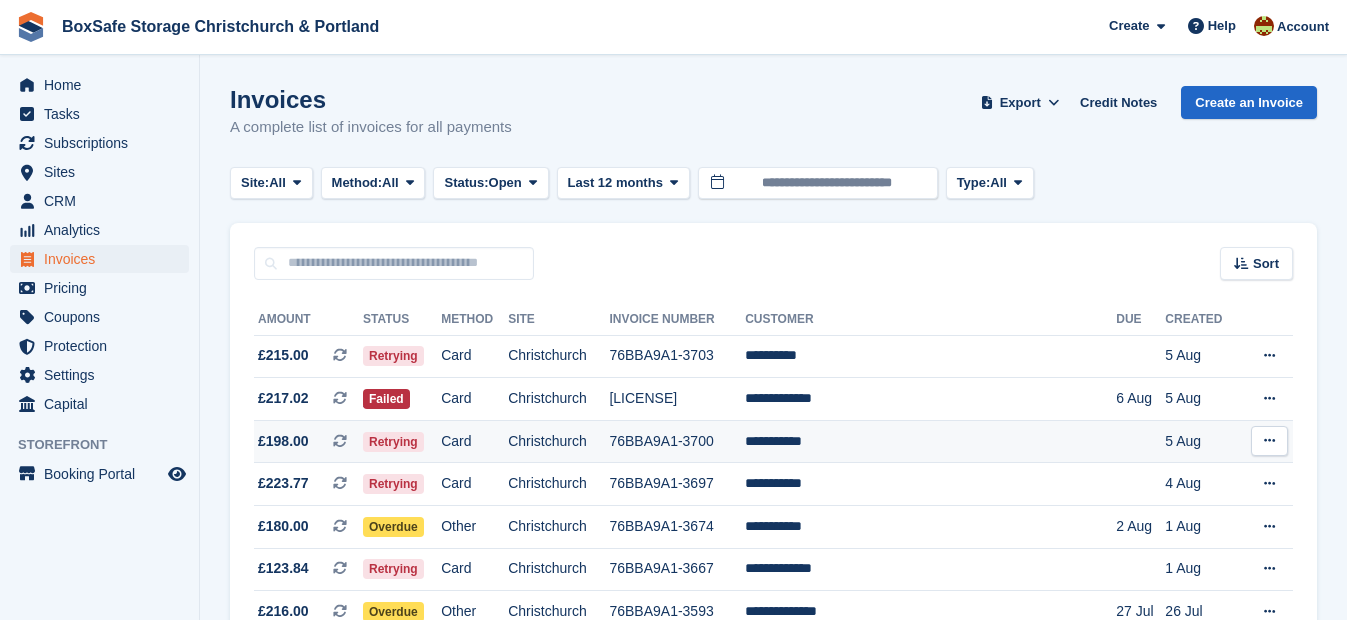 click on "76BBA9A1-3700" at bounding box center (677, 441) 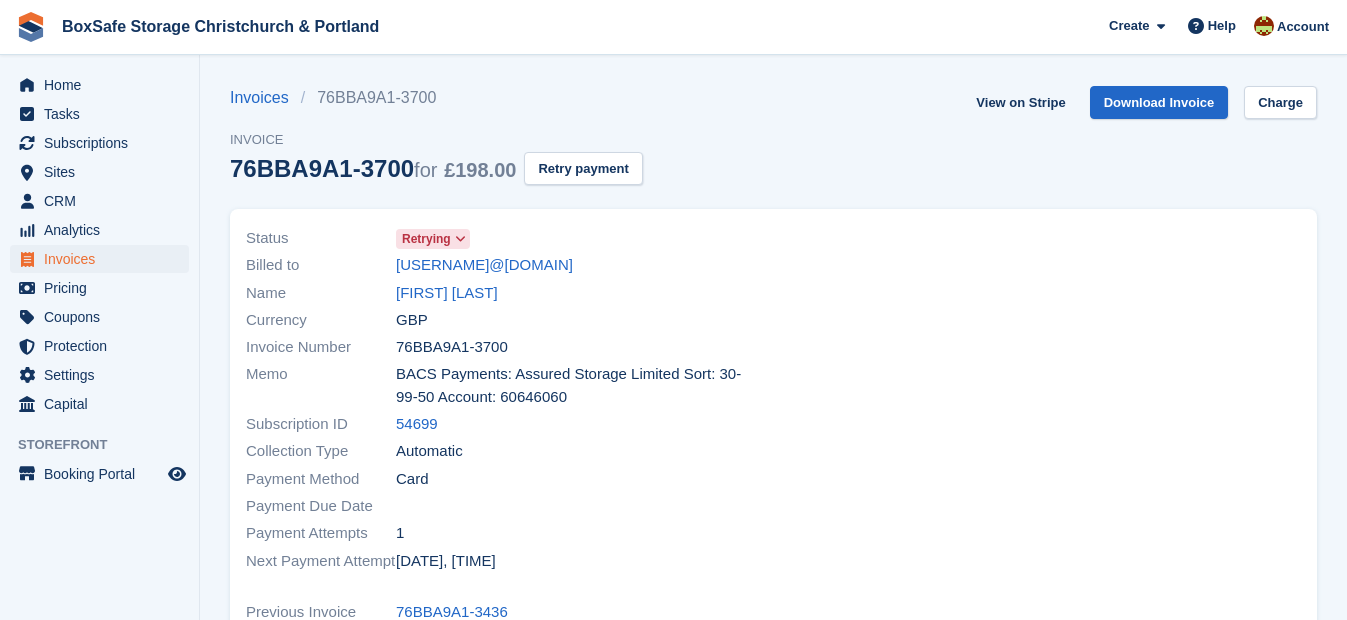 scroll, scrollTop: 0, scrollLeft: 0, axis: both 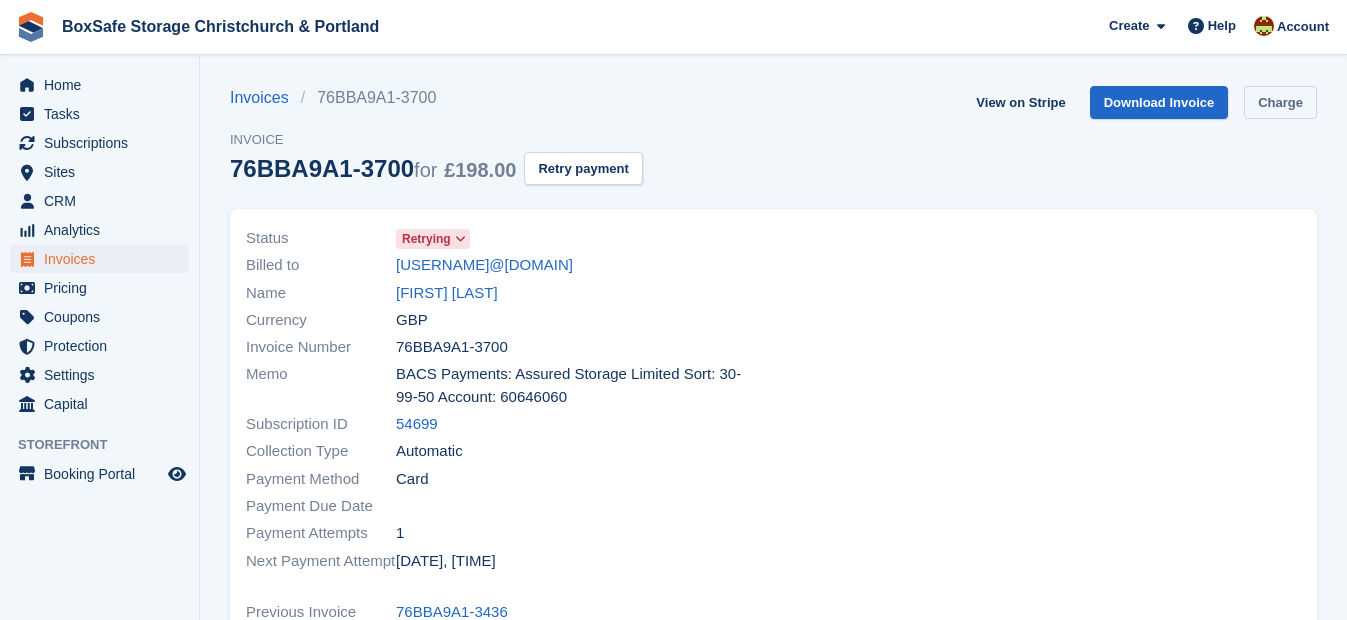click on "Charge" at bounding box center (1280, 102) 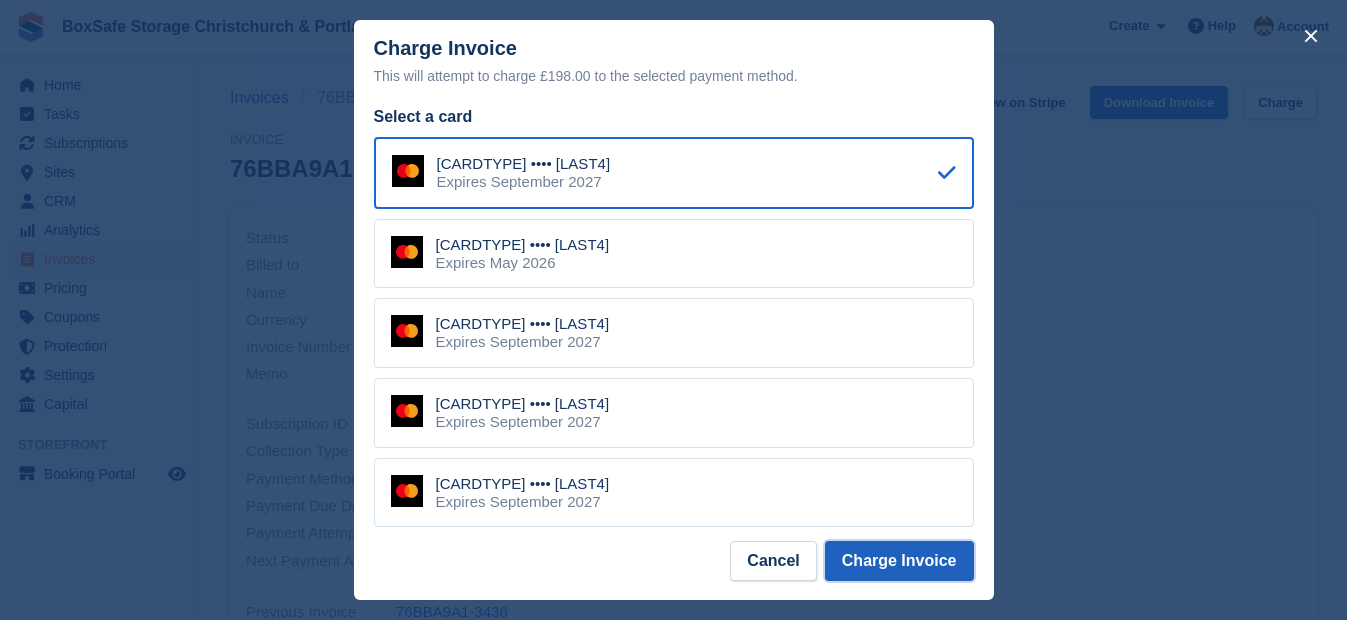 click on "Charge Invoice" at bounding box center (899, 561) 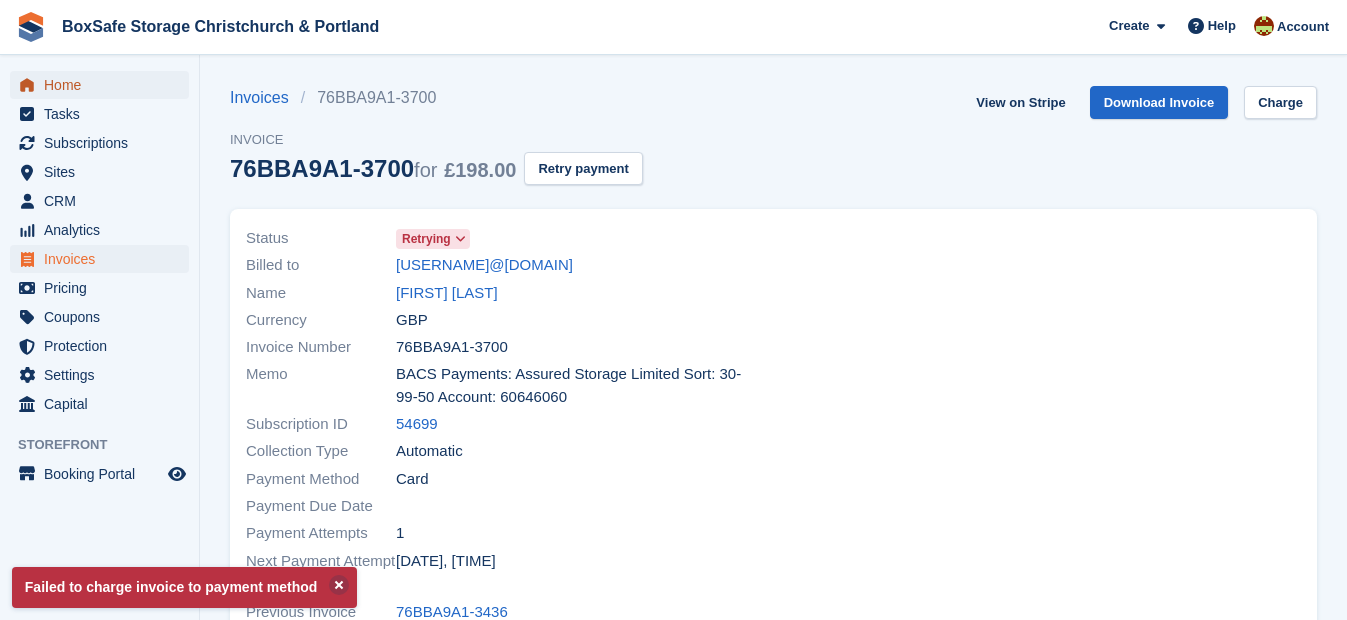click on "Home" at bounding box center [104, 85] 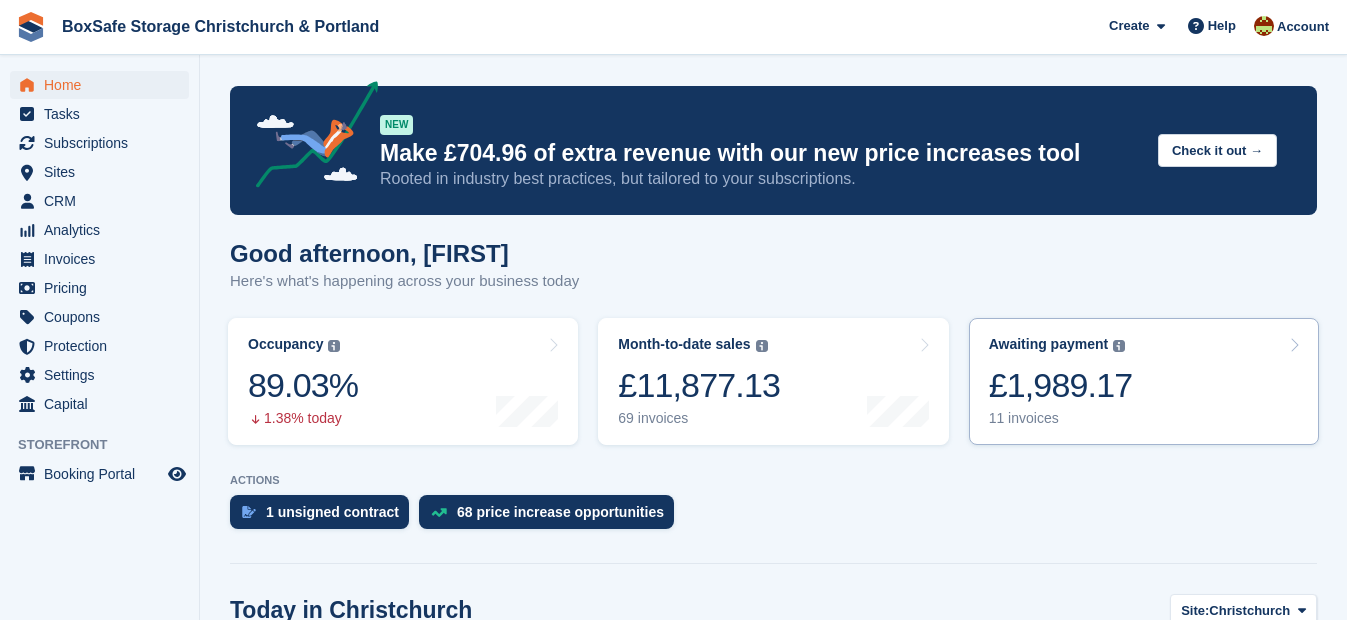 click on "£1,989.17" at bounding box center [1061, 385] 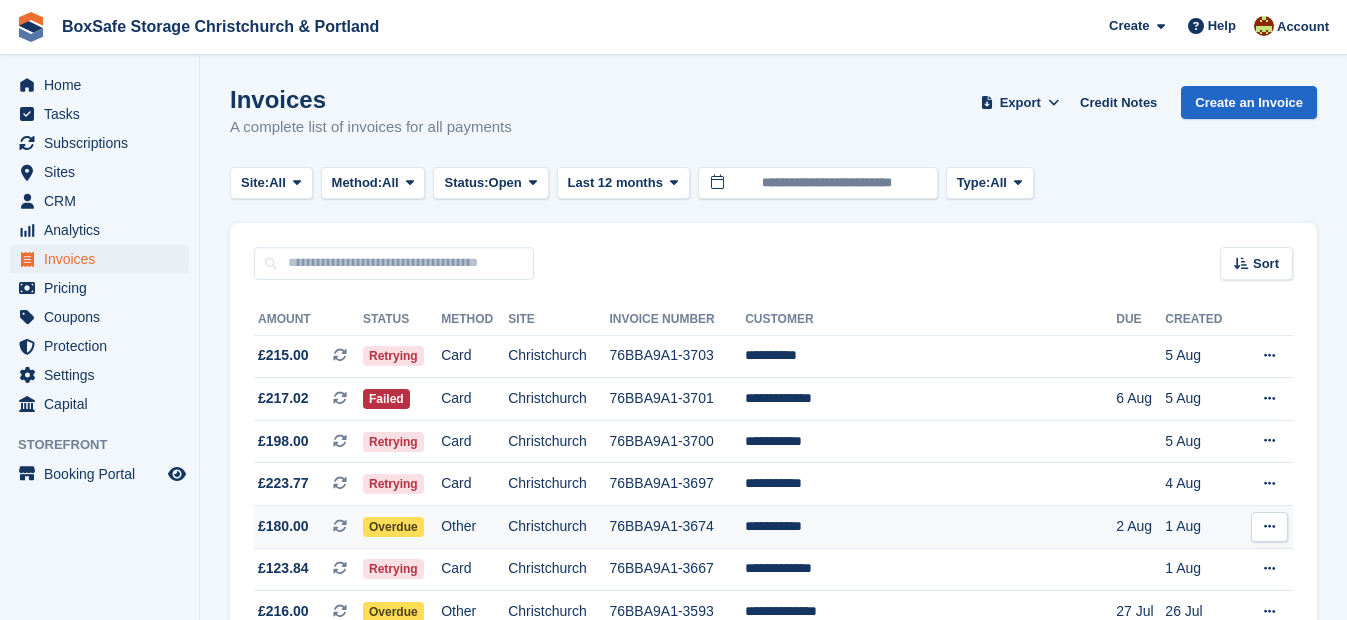 scroll, scrollTop: 0, scrollLeft: 0, axis: both 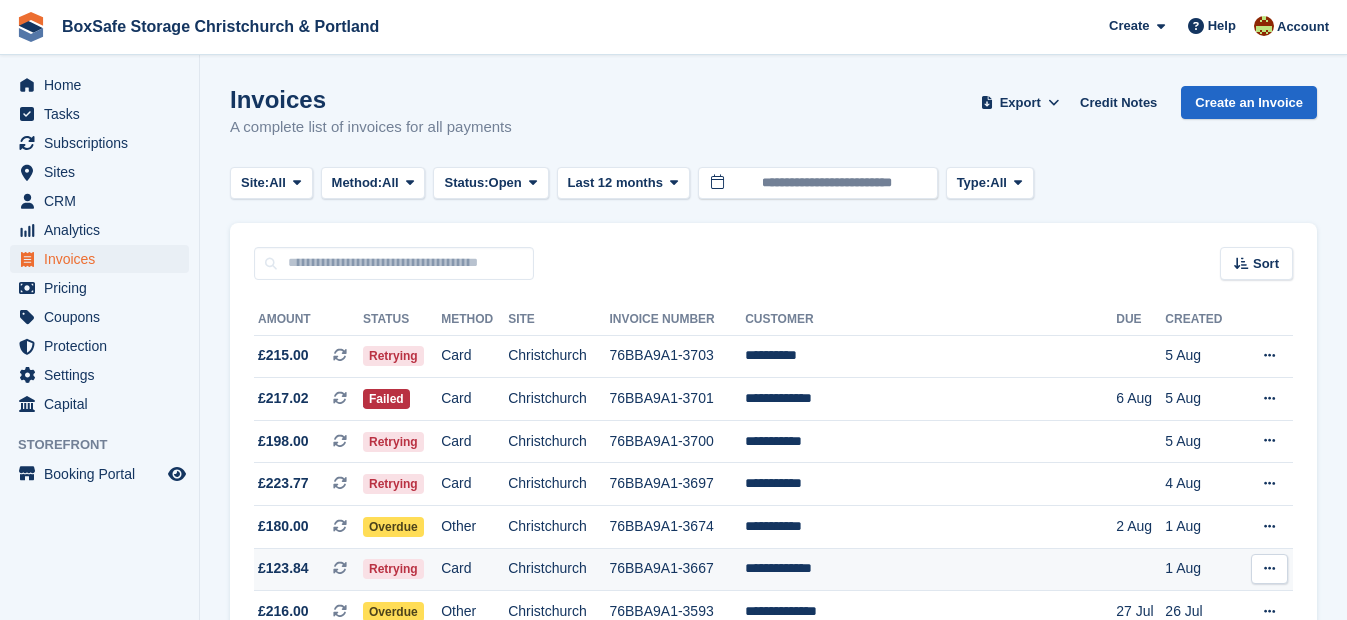 click on "**********" at bounding box center (930, 569) 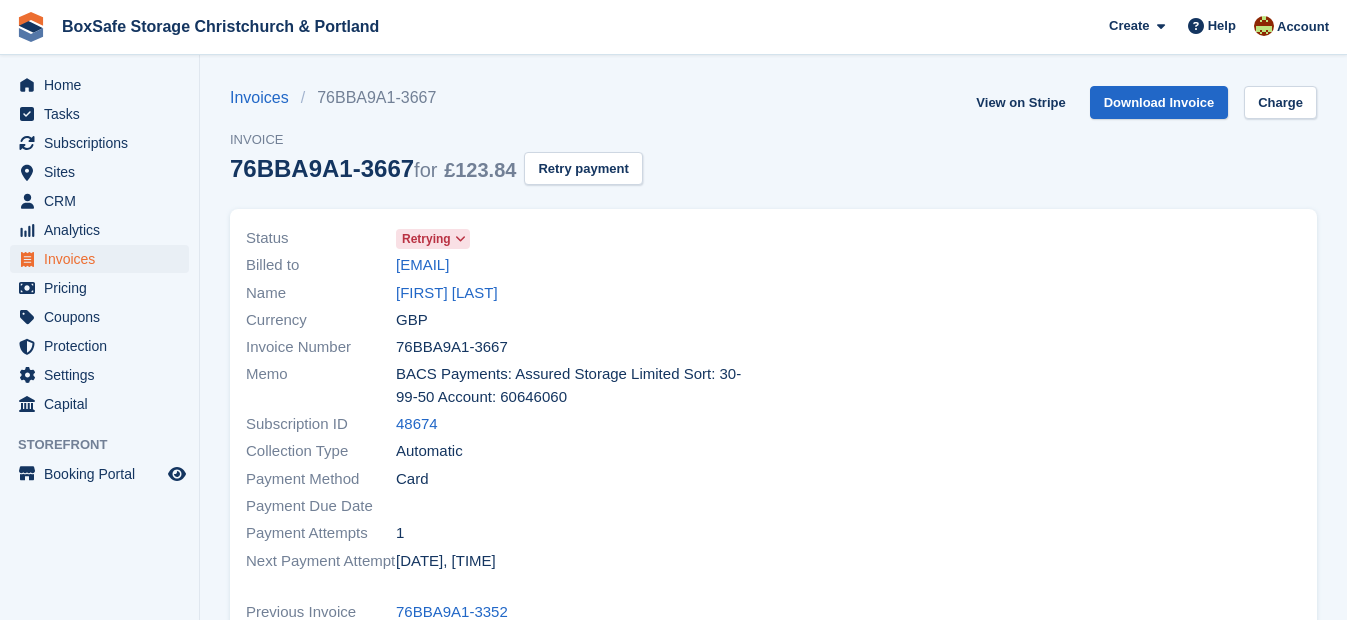 scroll, scrollTop: 0, scrollLeft: 0, axis: both 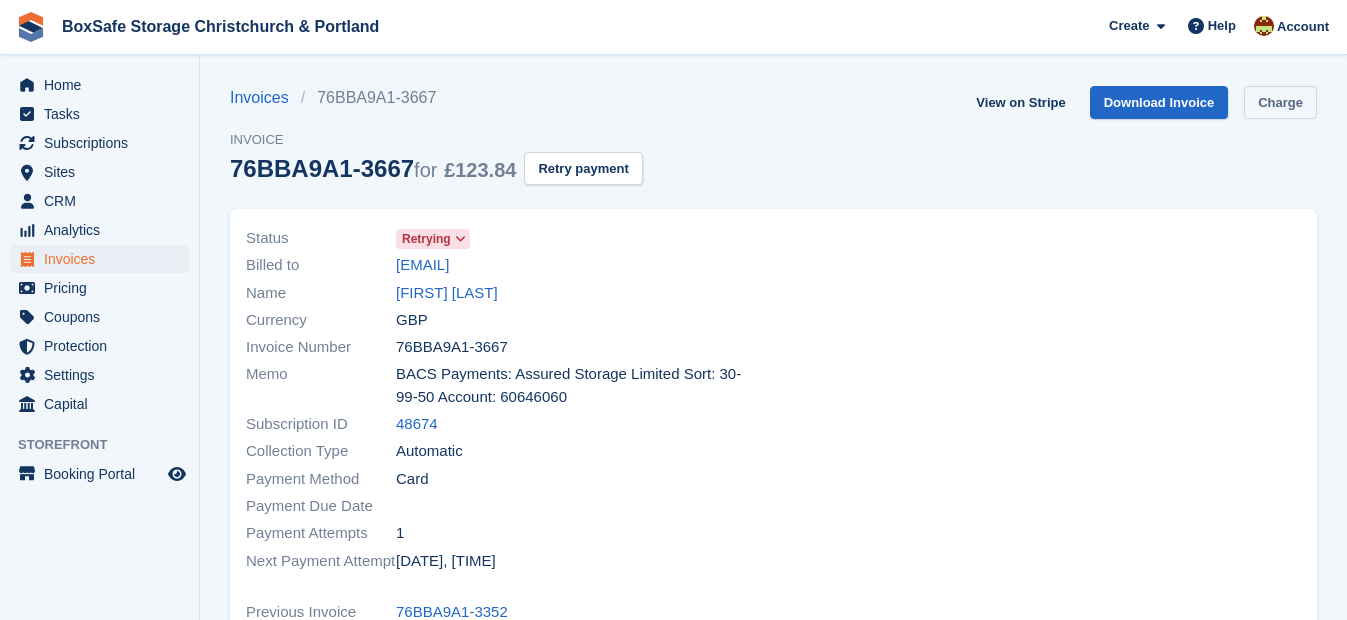 click on "Charge" at bounding box center [1280, 102] 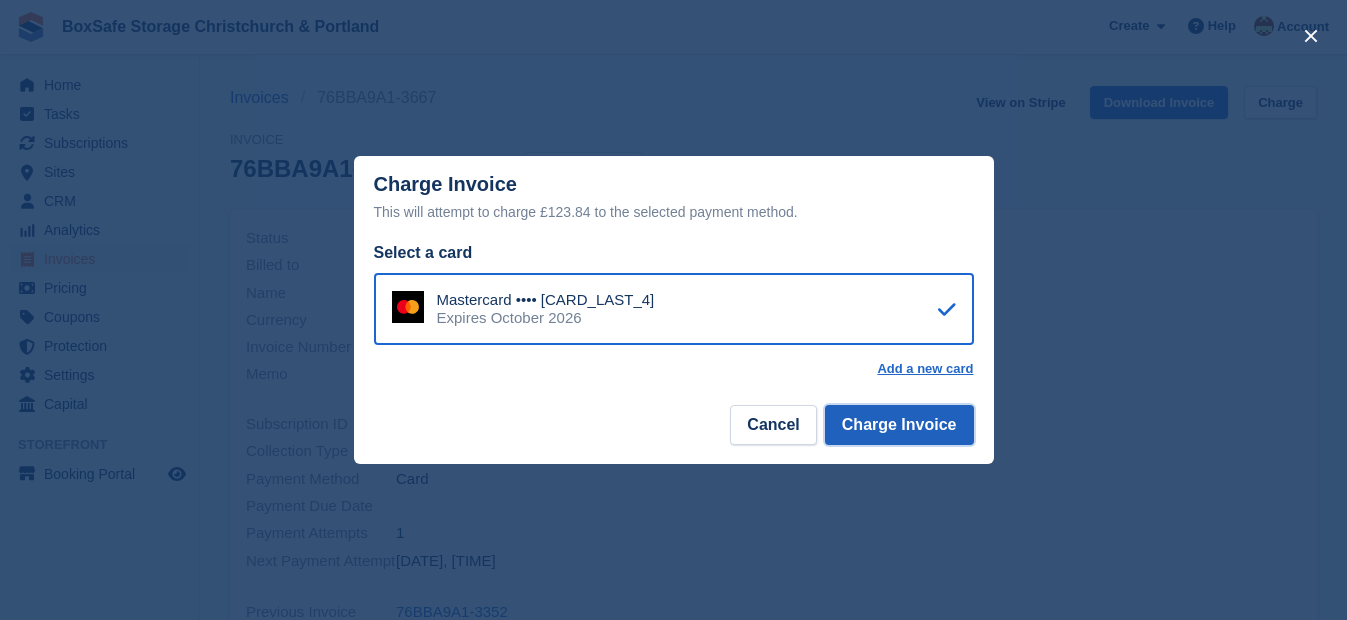click on "Charge Invoice" at bounding box center [899, 425] 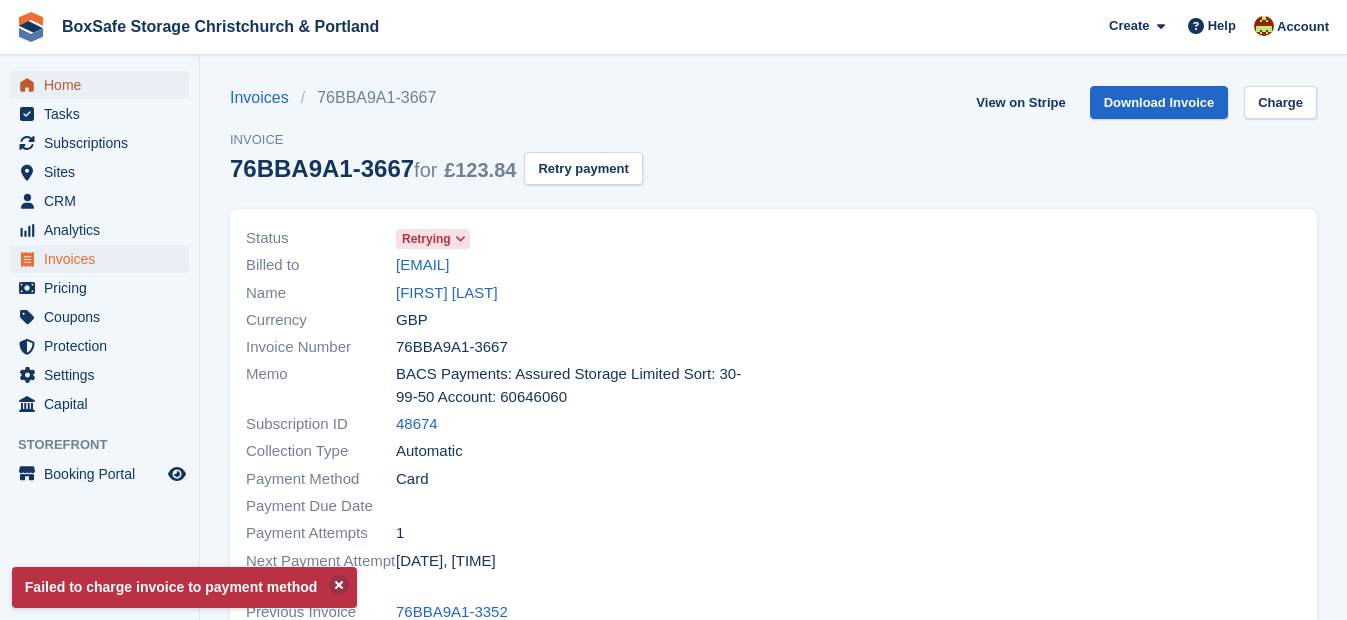 click on "Home" at bounding box center [104, 85] 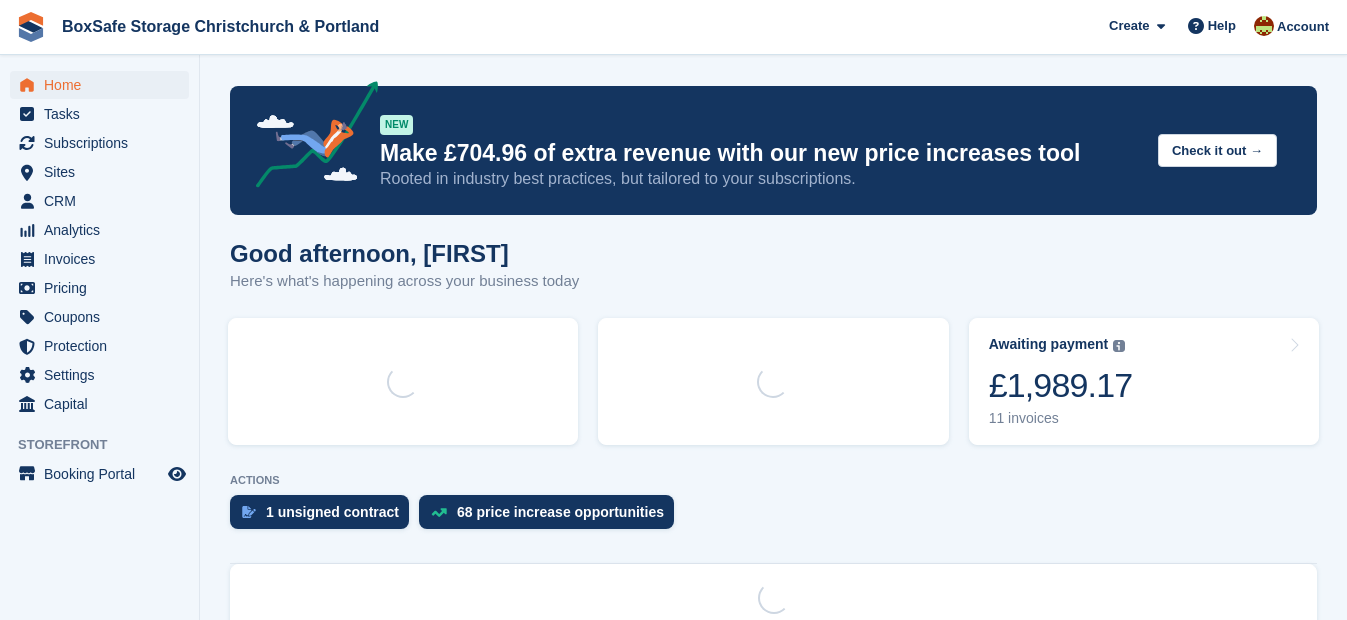 scroll, scrollTop: 0, scrollLeft: 0, axis: both 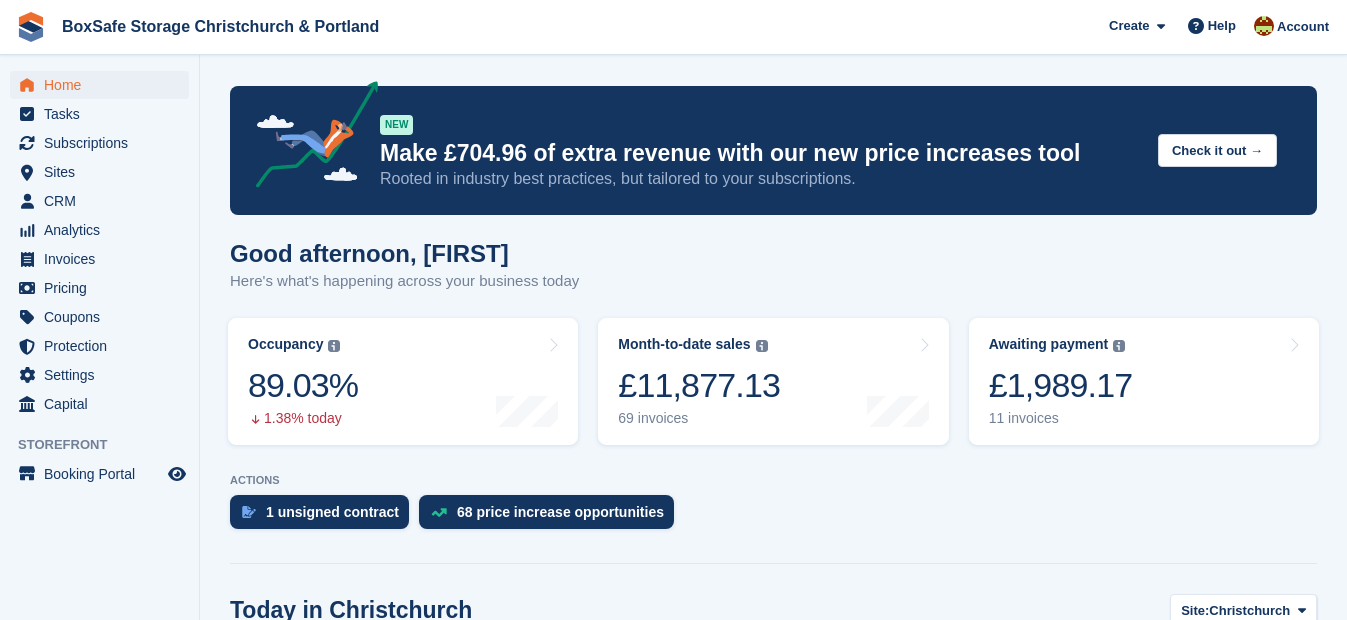 click on "1
unsigned contract
68
price increase opportunities" at bounding box center (773, 517) 